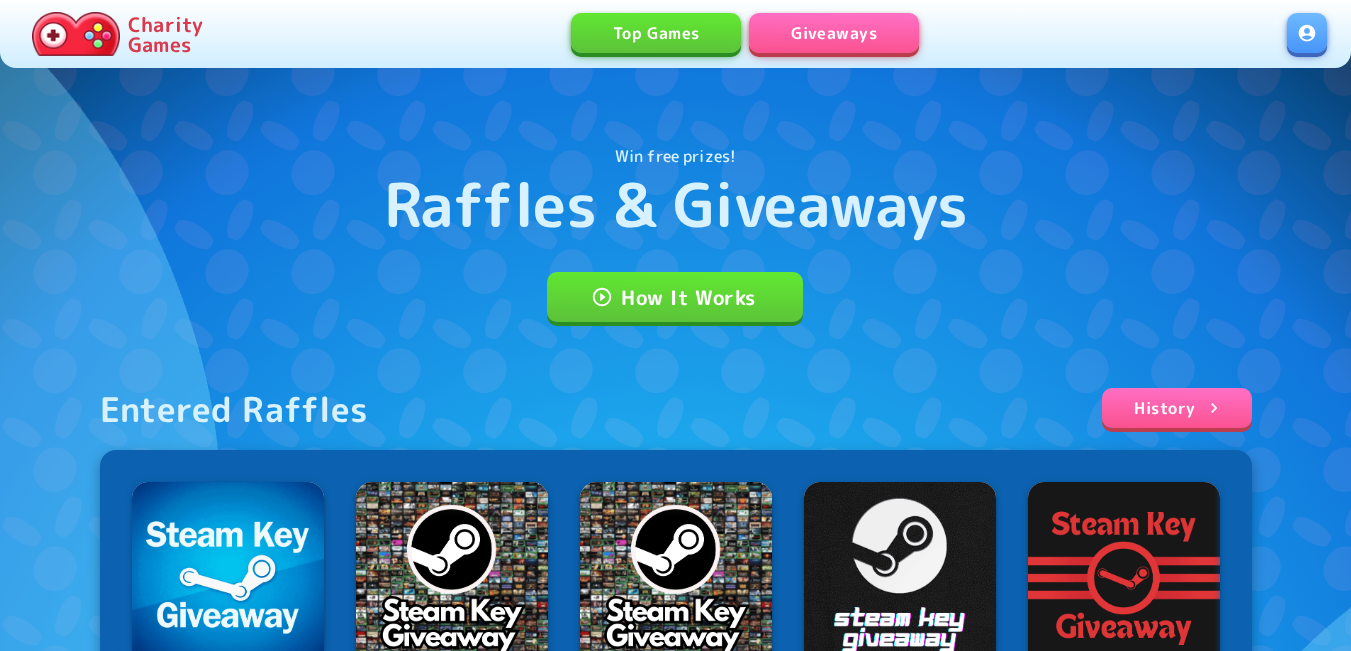 click at bounding box center (1307, 33) 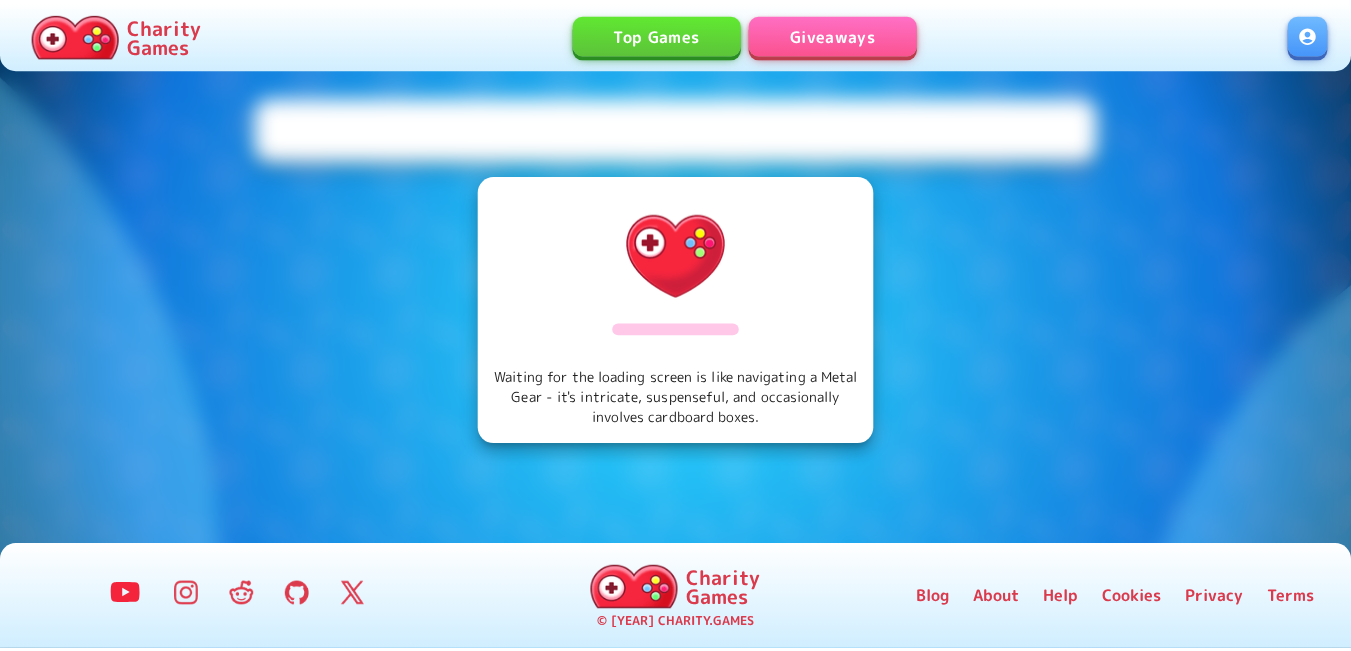 scroll, scrollTop: 0, scrollLeft: 0, axis: both 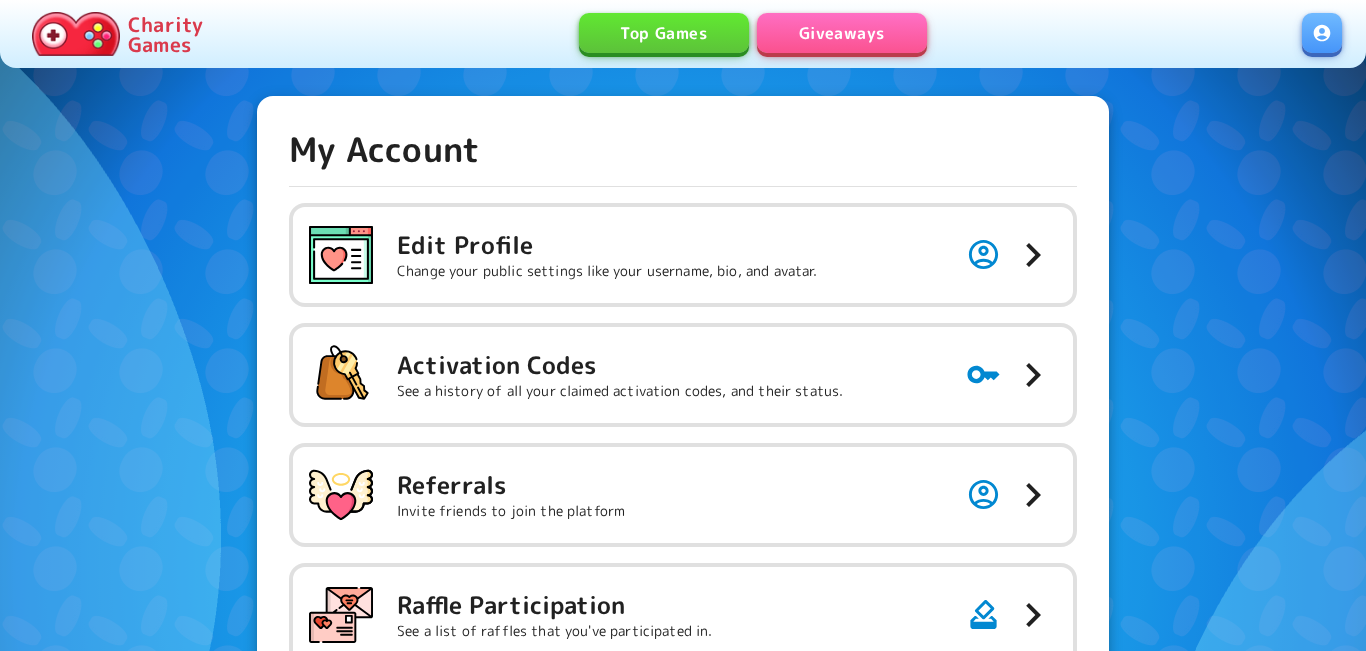 type on "**********" 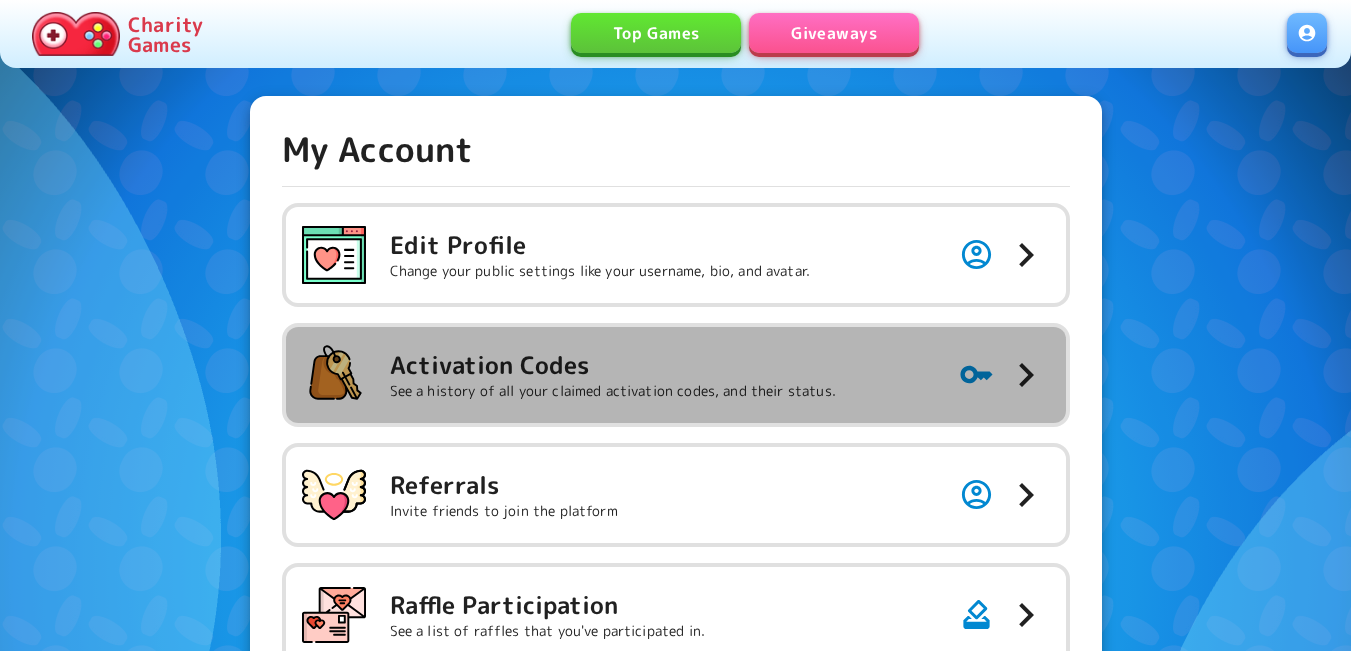 click on "See a history of all your claimed activation codes, and their status." at bounding box center (613, 391) 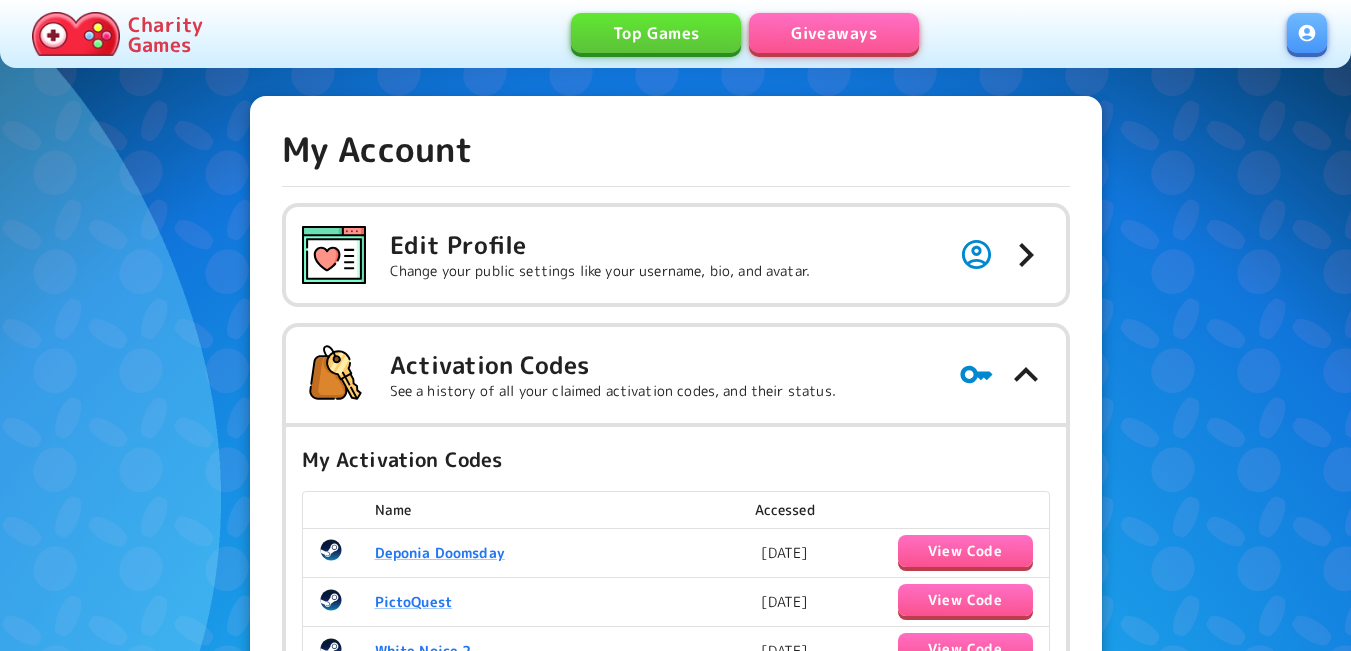 click on "Giveaways" at bounding box center [834, 33] 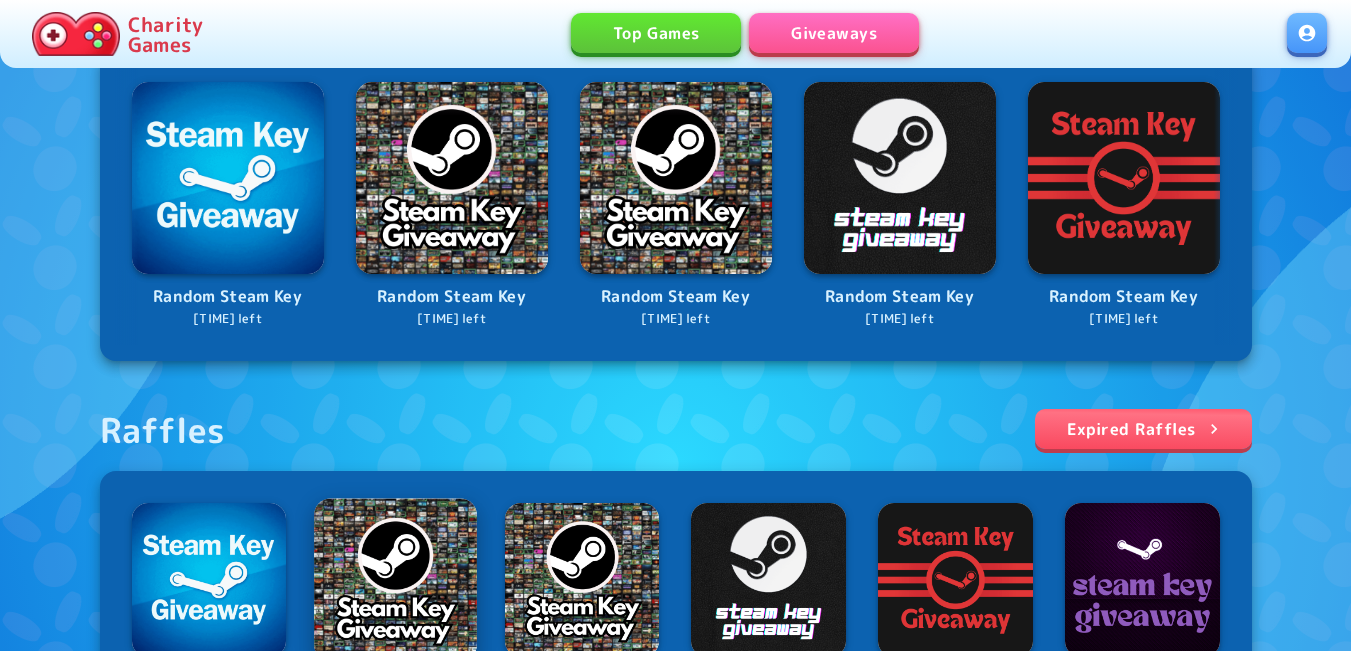scroll, scrollTop: 900, scrollLeft: 0, axis: vertical 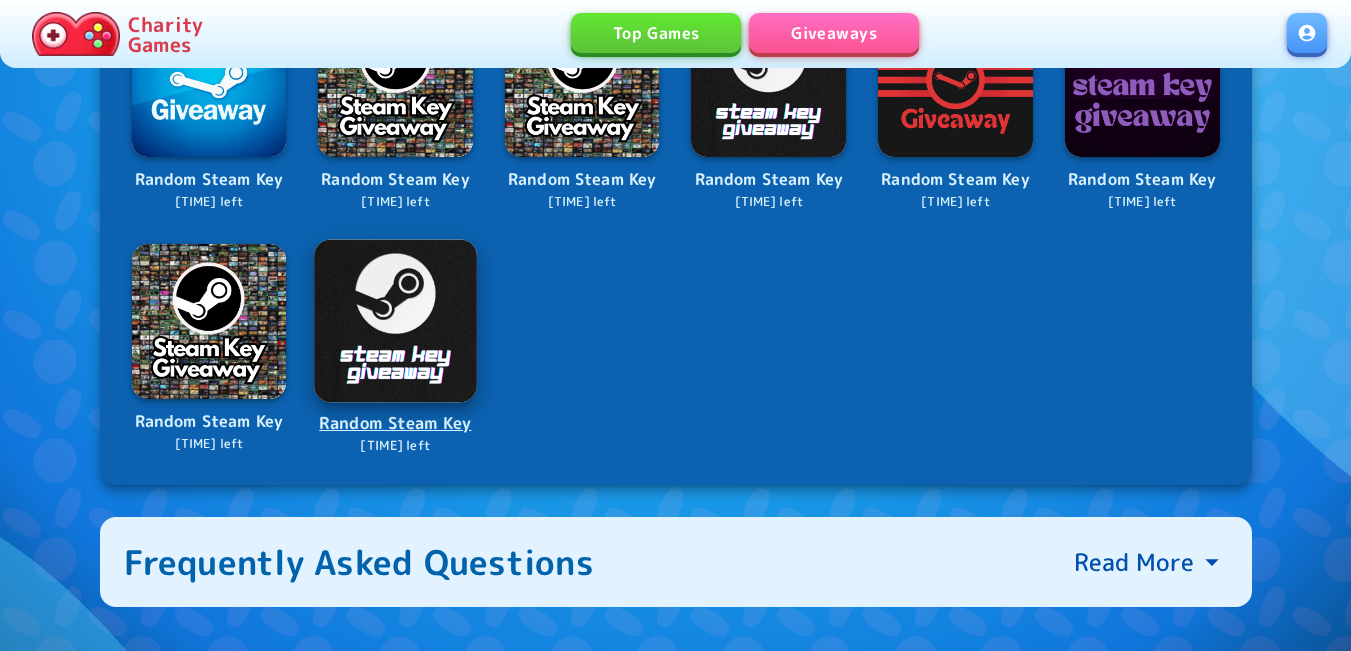 click at bounding box center (395, 320) 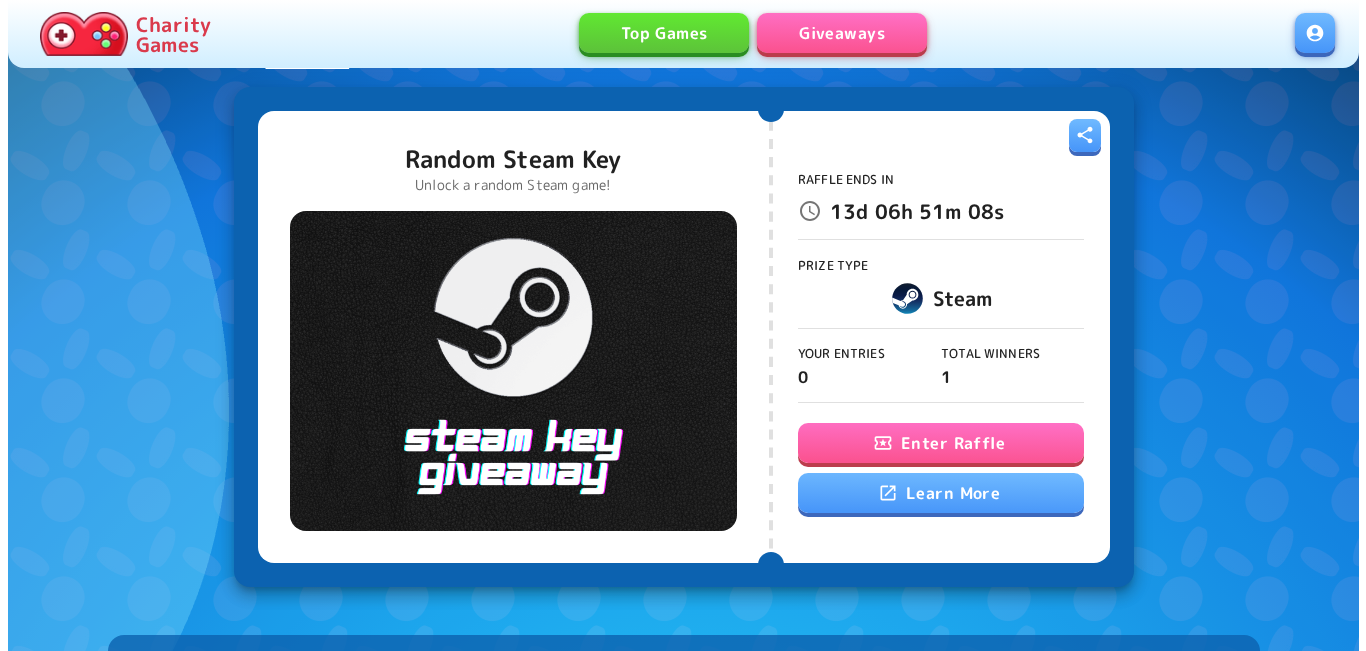 scroll, scrollTop: 100, scrollLeft: 0, axis: vertical 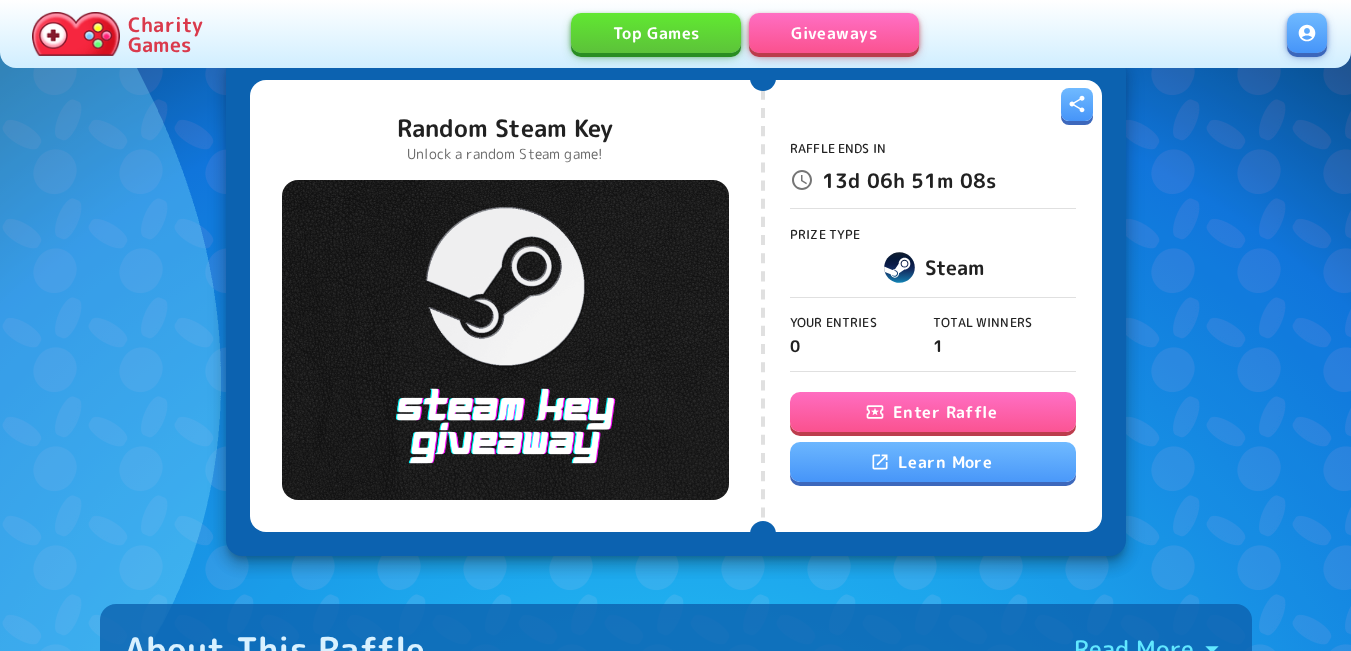 click on "Enter Raffle" at bounding box center (933, 412) 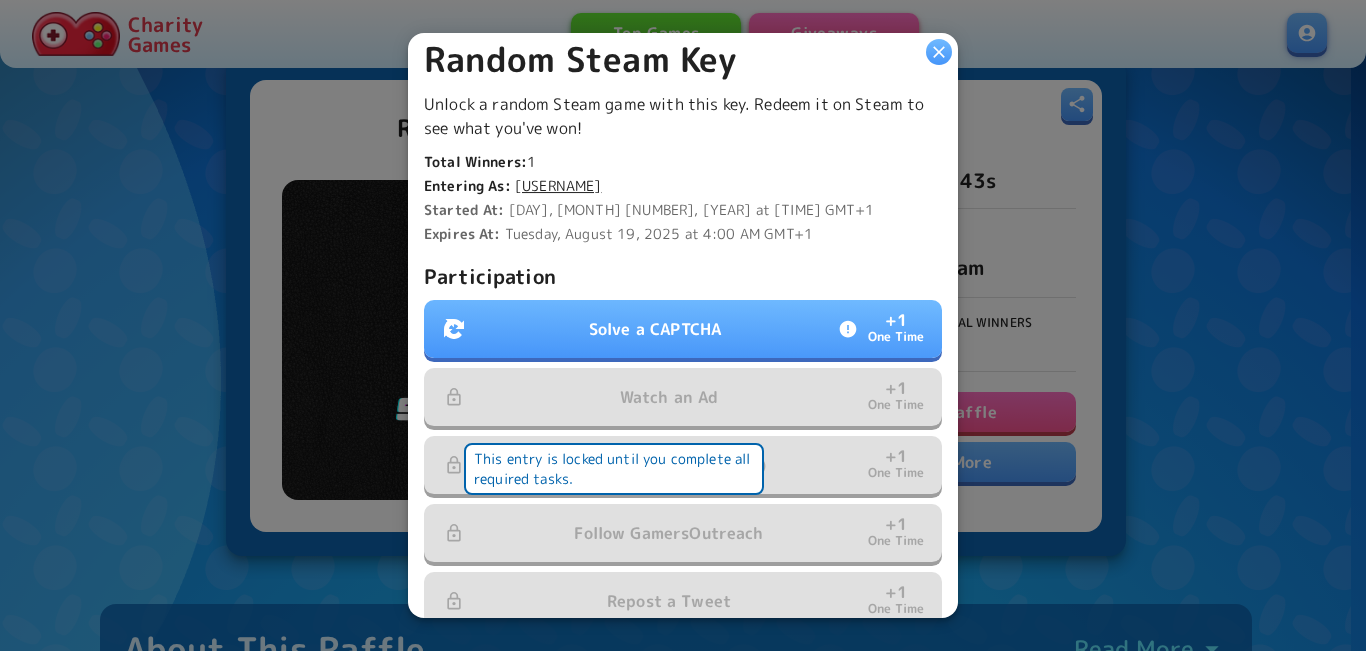 scroll, scrollTop: 500, scrollLeft: 0, axis: vertical 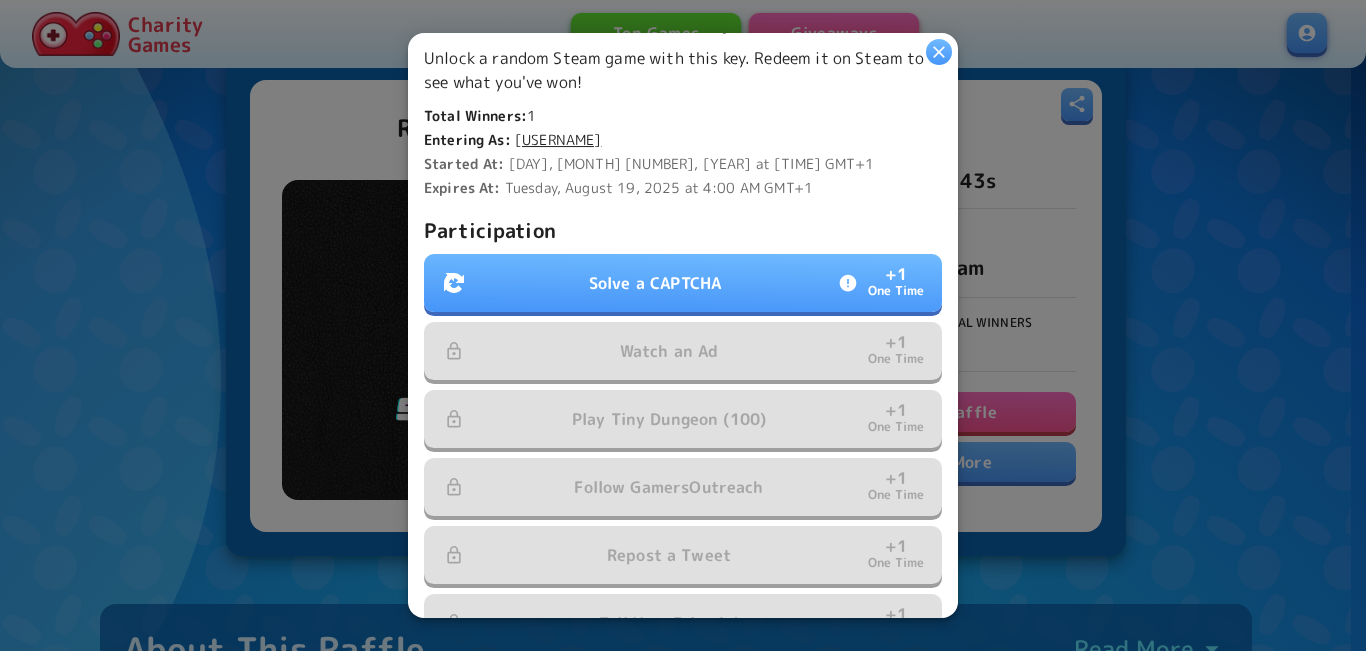 click on "Solve a CAPTCHA" at bounding box center (655, 283) 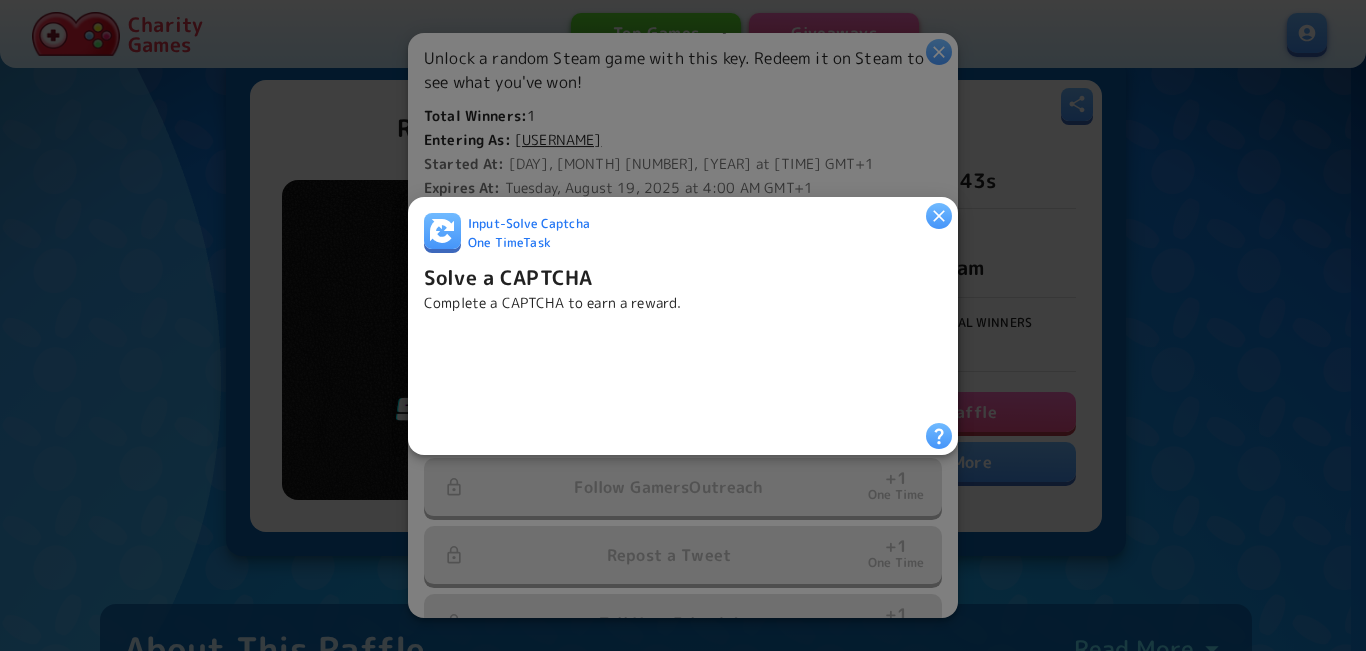 click at bounding box center [683, 325] 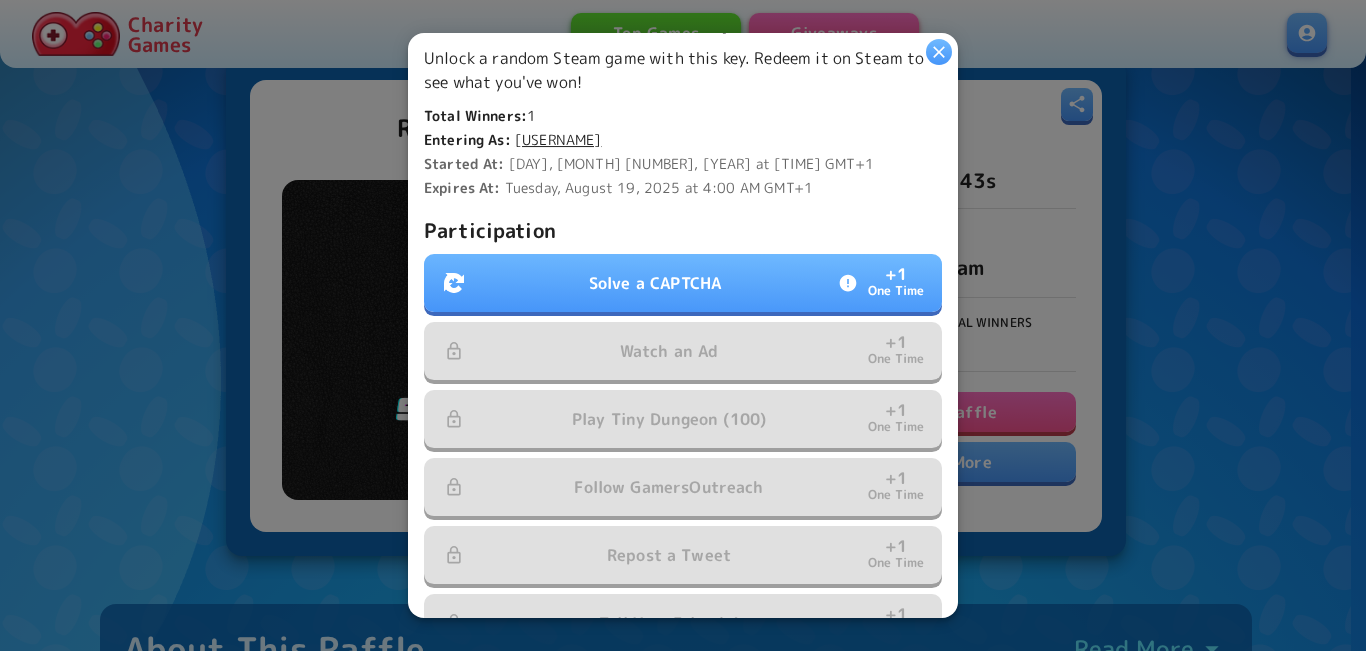 click at bounding box center [683, 325] 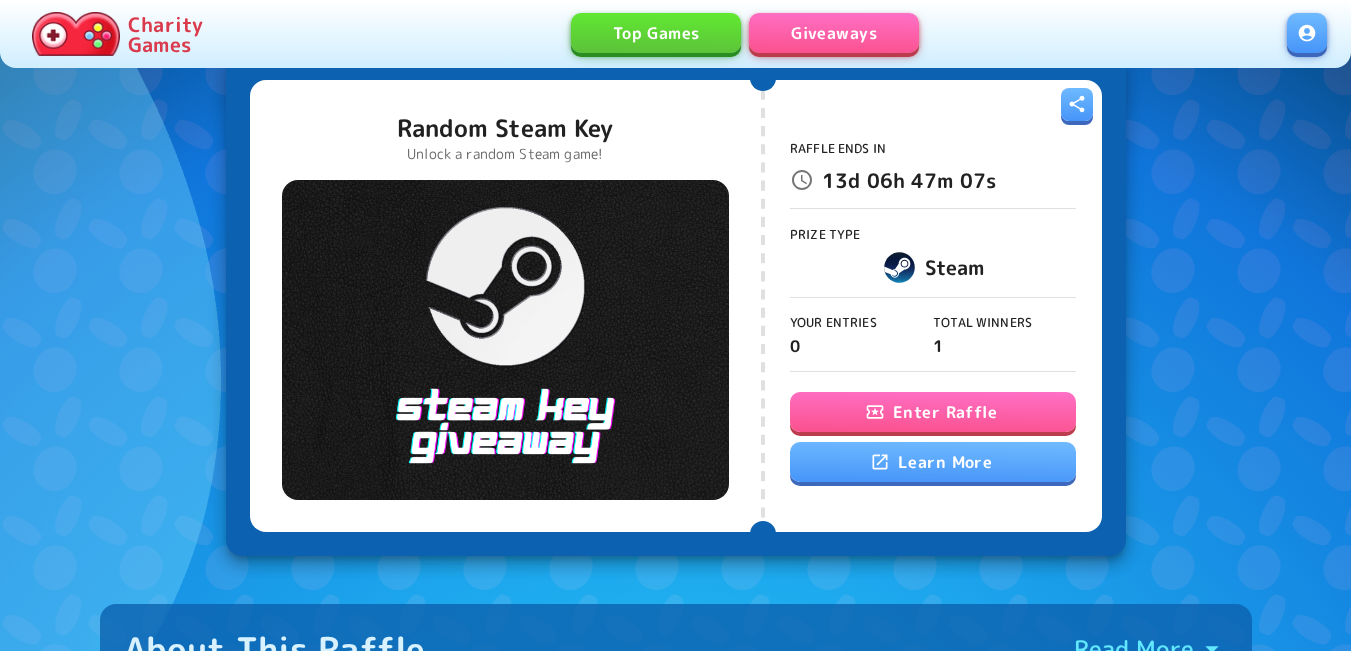 click on "Enter Raffle" at bounding box center (933, 412) 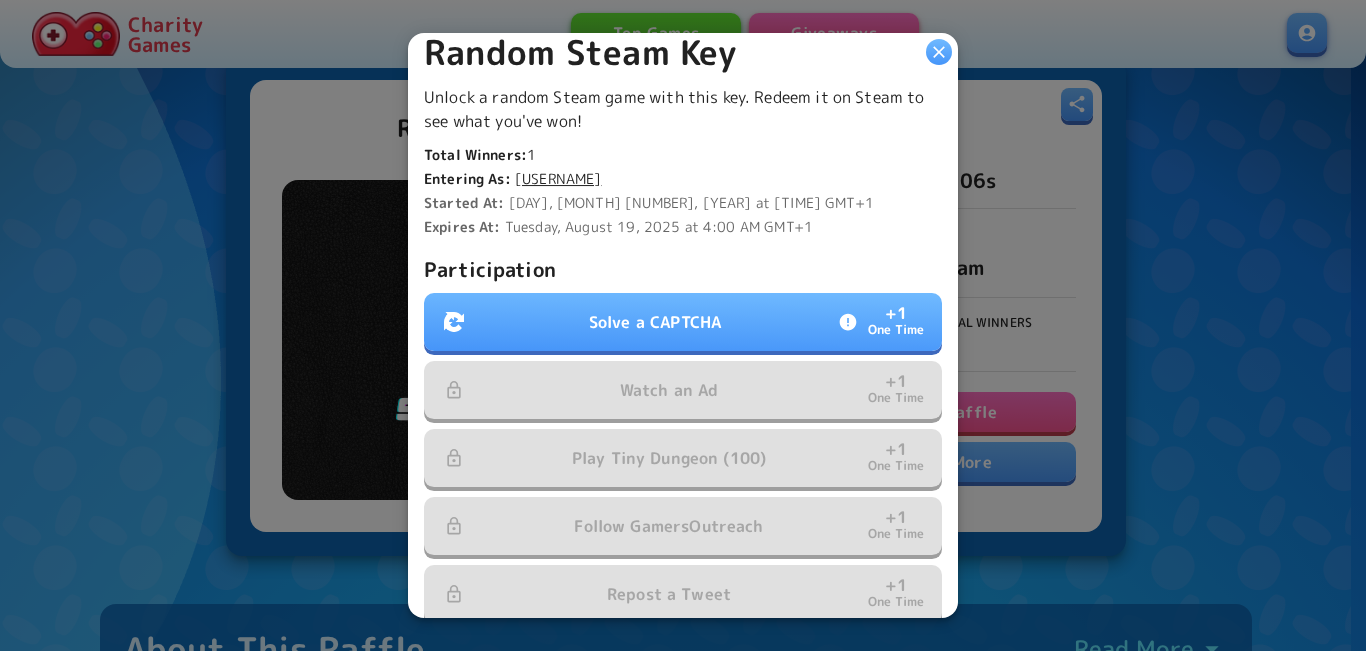 scroll, scrollTop: 500, scrollLeft: 0, axis: vertical 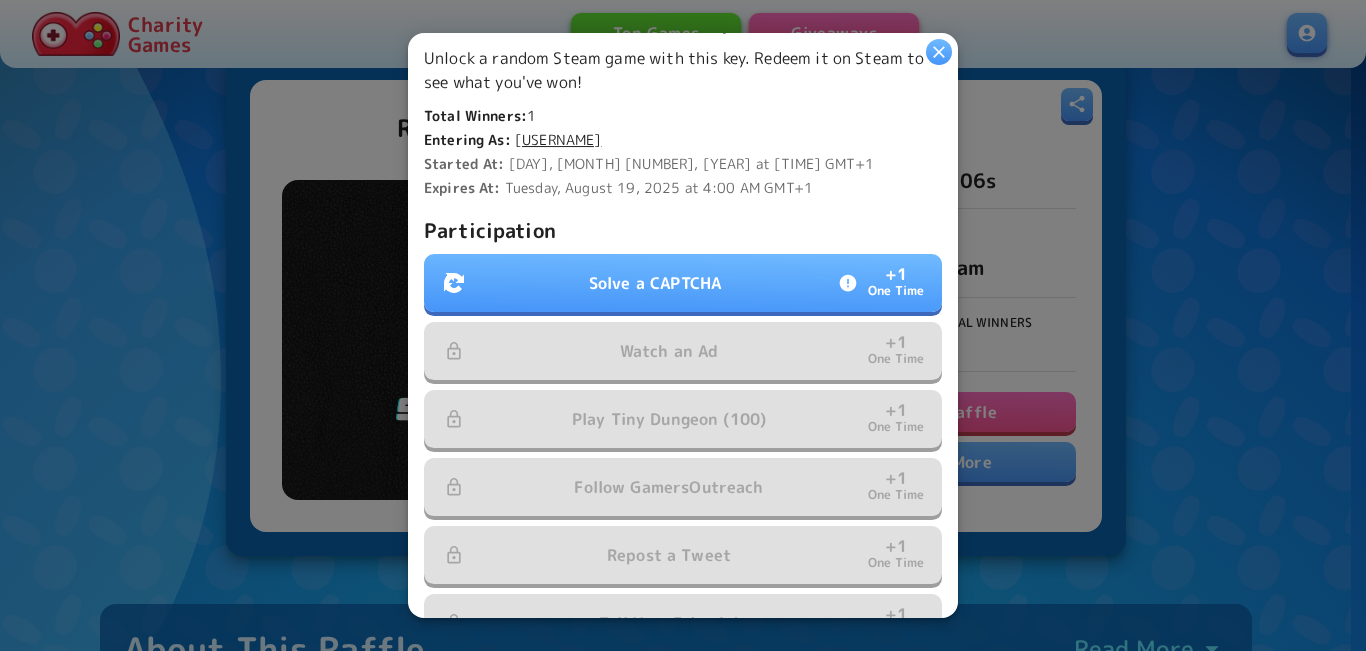 click on "Solve a CAPTCHA" at bounding box center [655, 283] 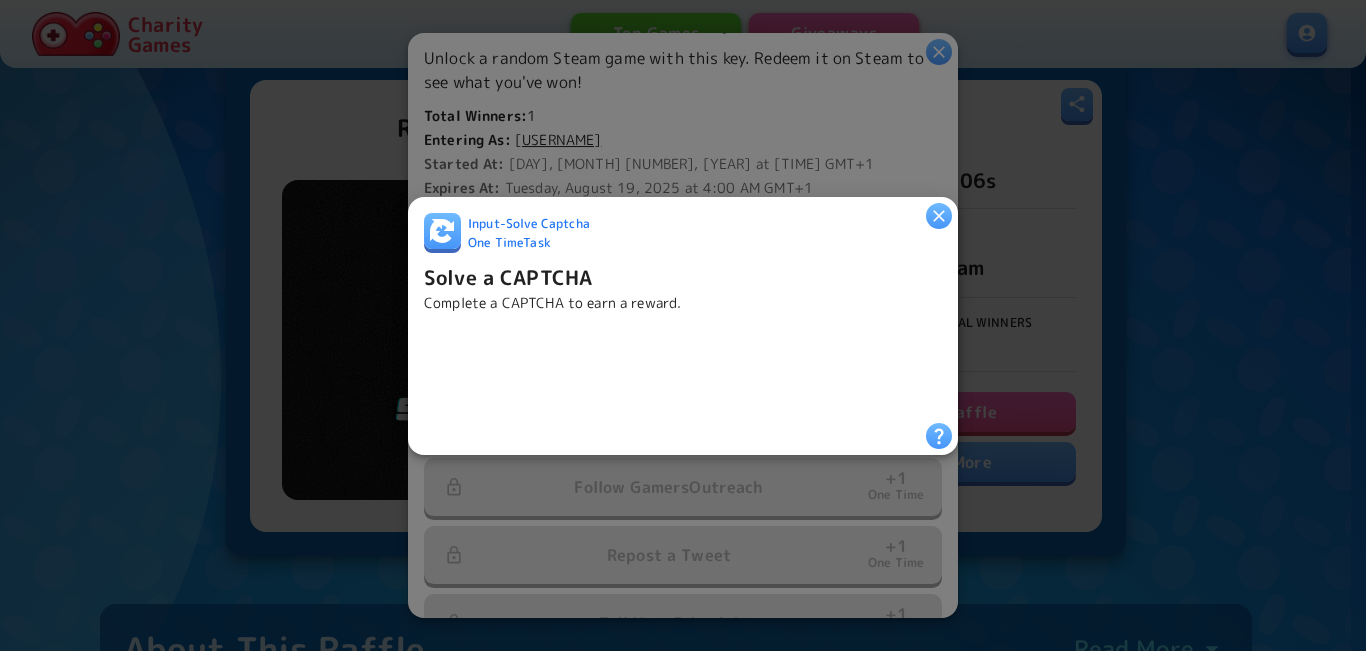 click 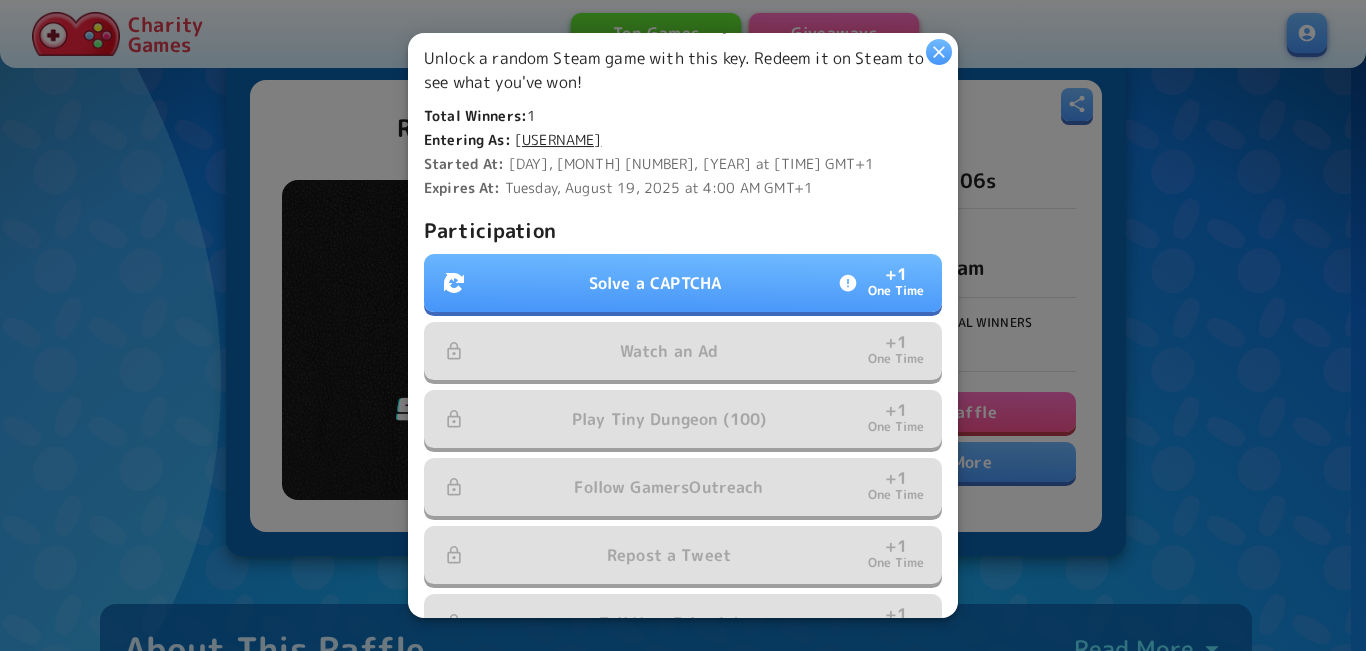 click on "Solve a CAPTCHA" at bounding box center [655, 283] 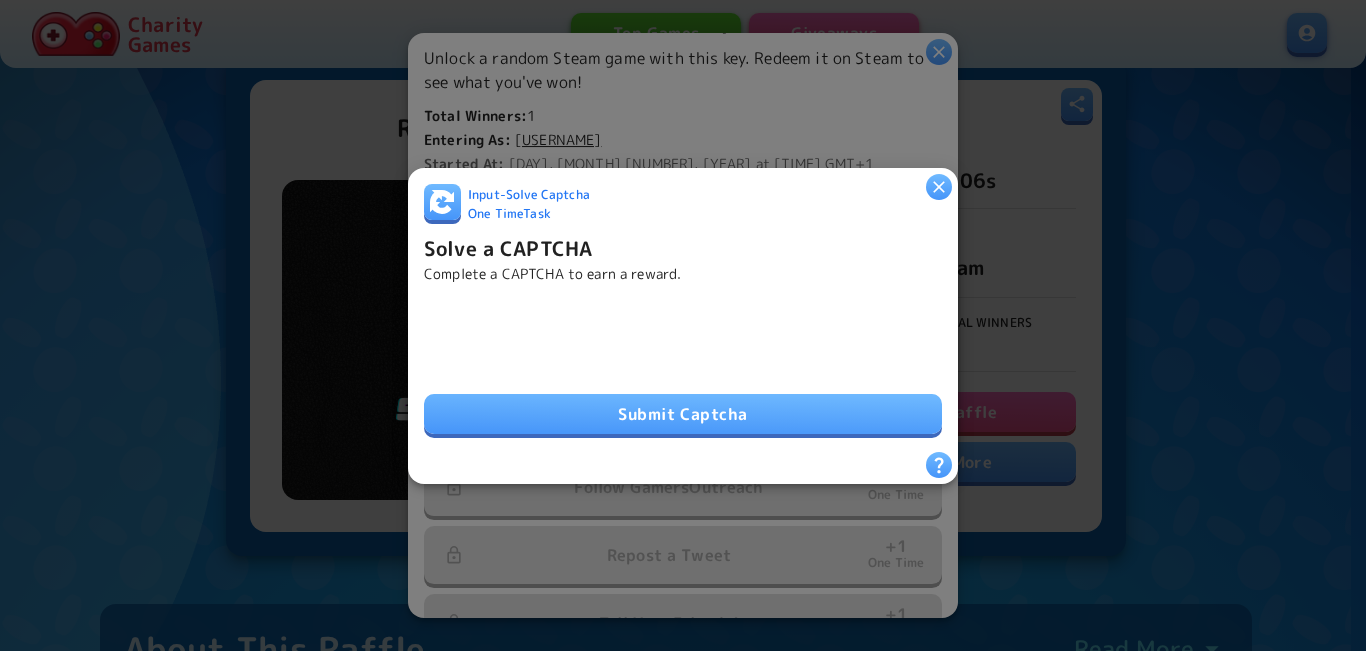 click on "Submit Captcha" at bounding box center [683, 414] 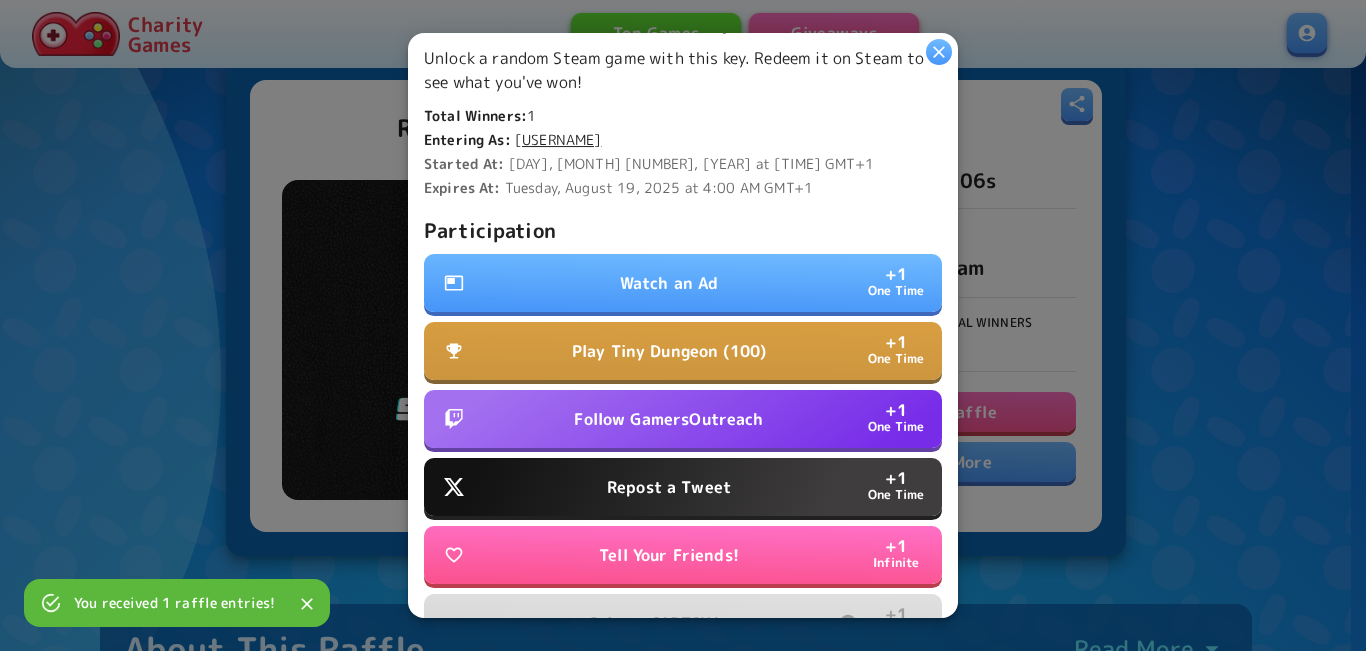click on "Watch an Ad + 1 One Time" at bounding box center (683, 283) 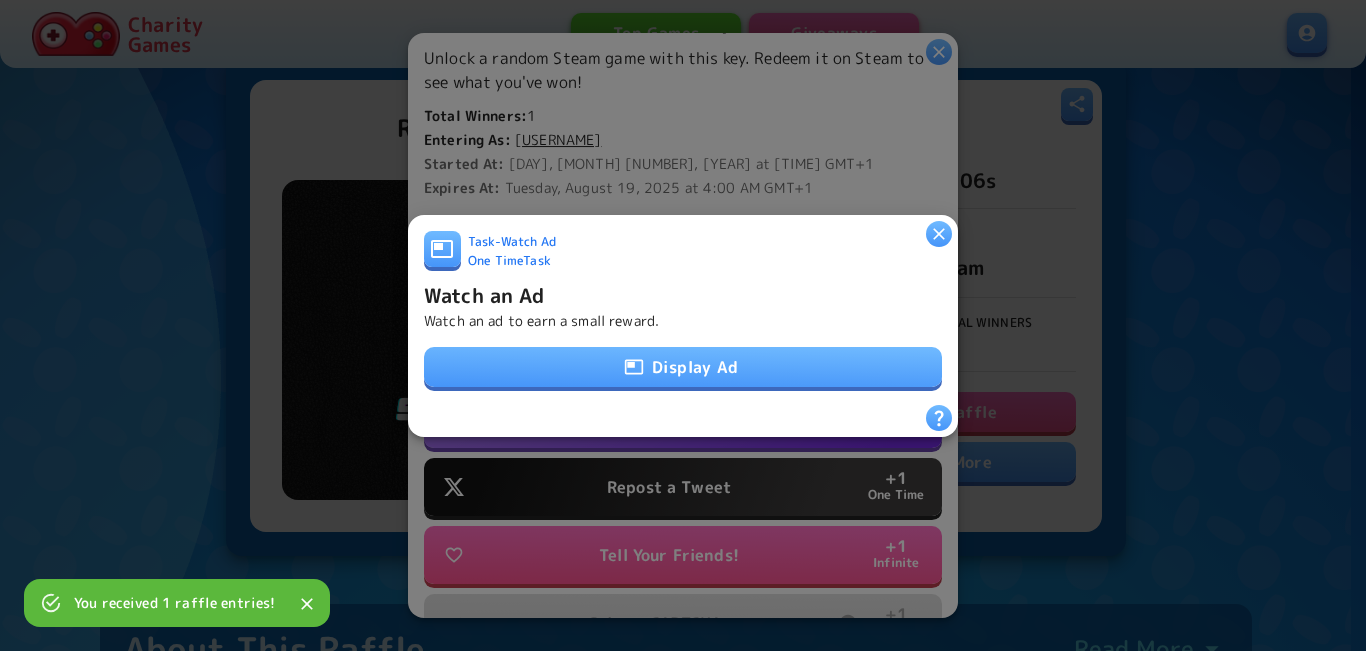 click on "Display Ad" at bounding box center [683, 367] 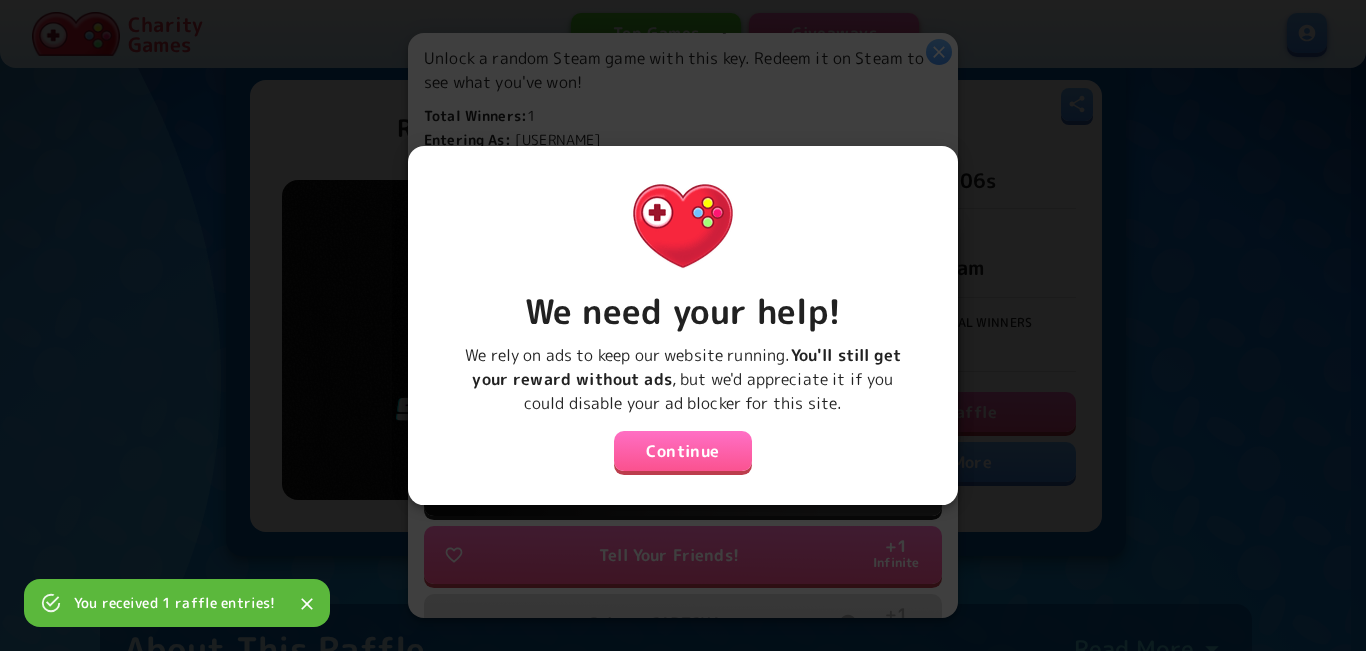 click on "Continue" at bounding box center (683, 451) 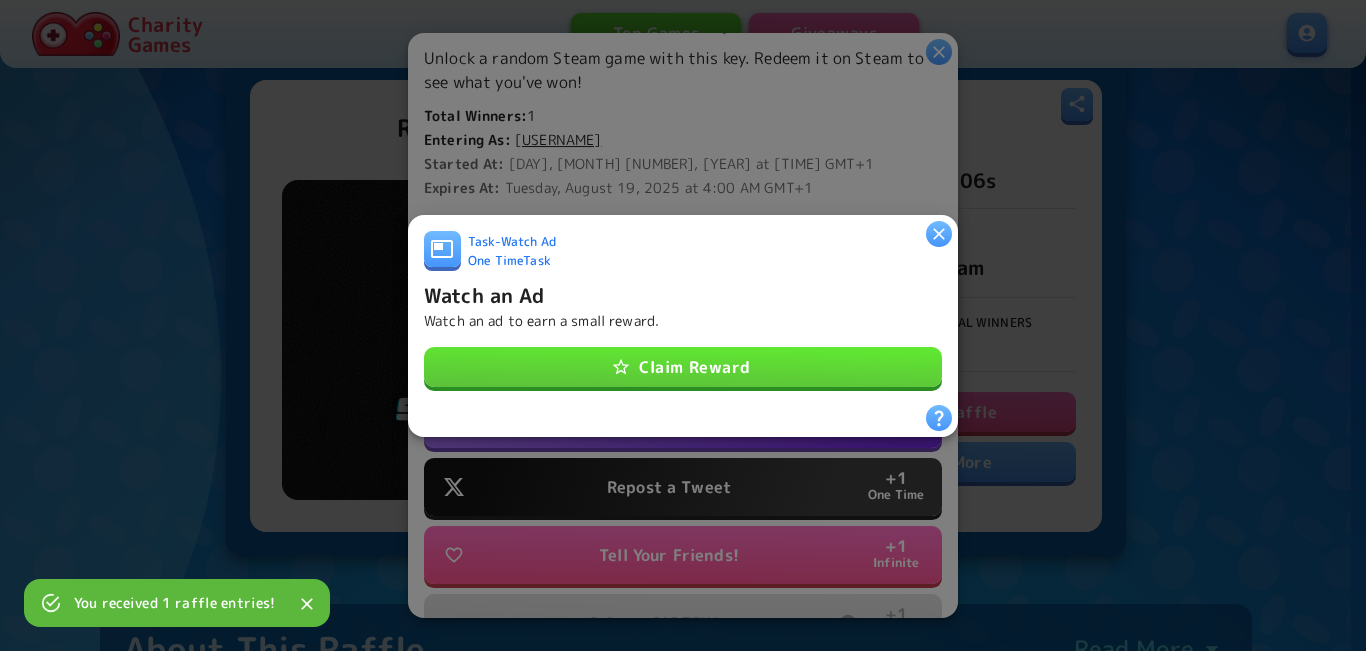 click on "Claim Reward" at bounding box center (683, 367) 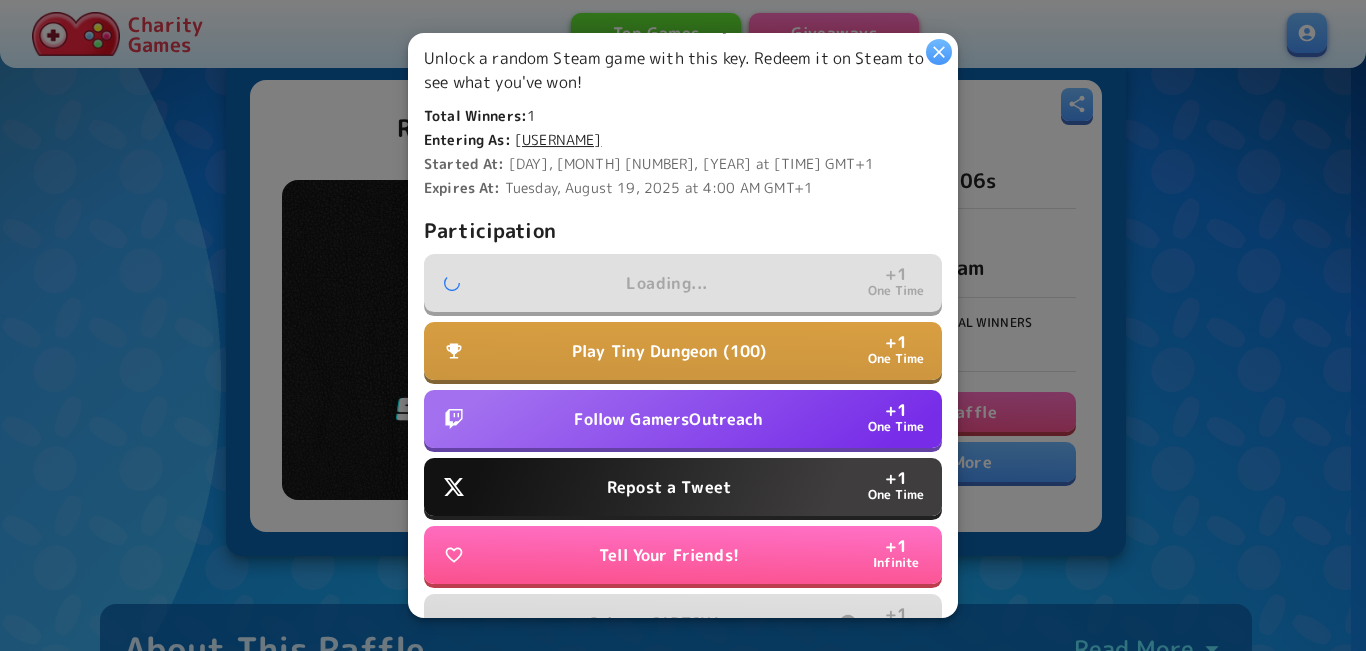 click on "Follow GamersOutreach" at bounding box center [668, 419] 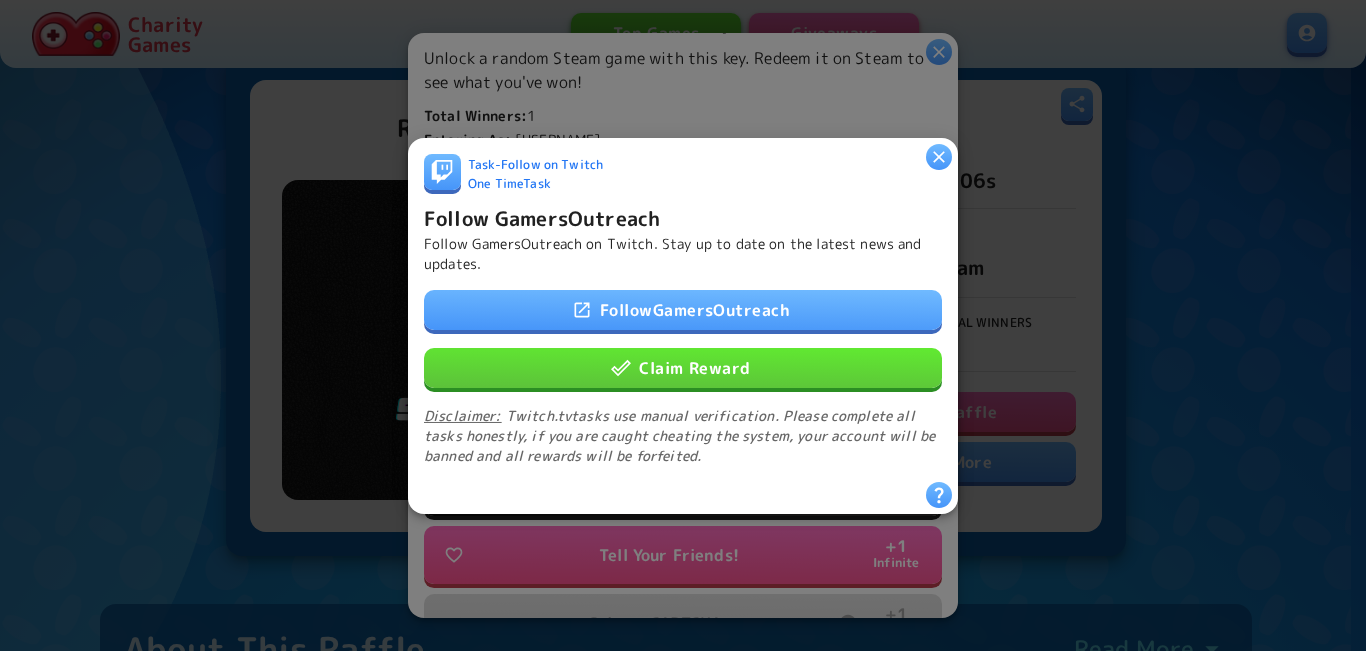 click on "Claim Reward" at bounding box center (683, 367) 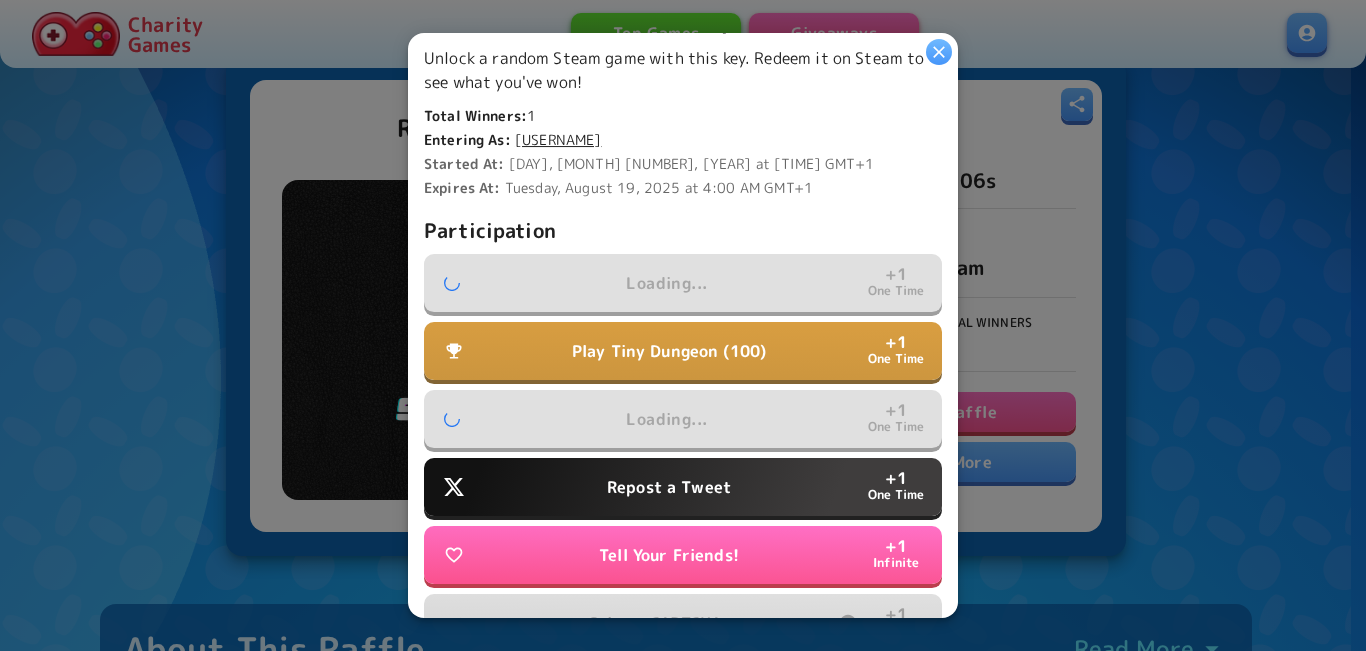 click on "Repost a Tweet + 1 One Time" at bounding box center (683, 487) 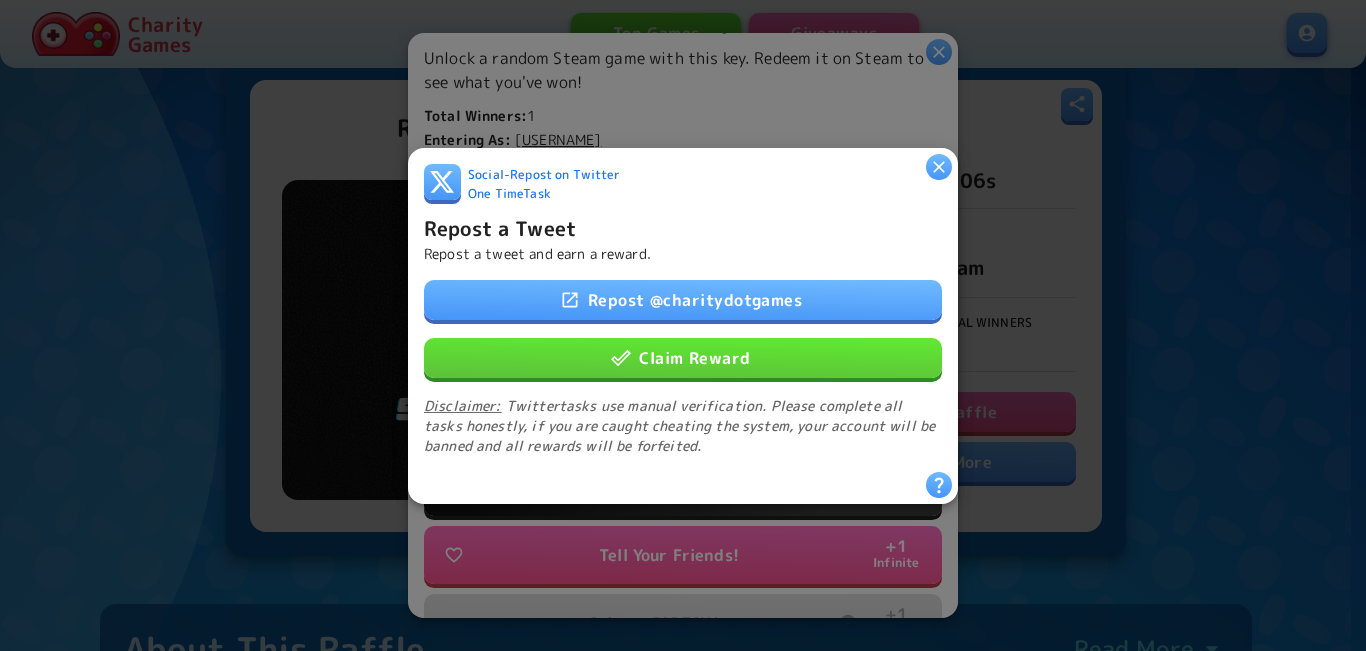 click on "Claim Reward" at bounding box center (683, 357) 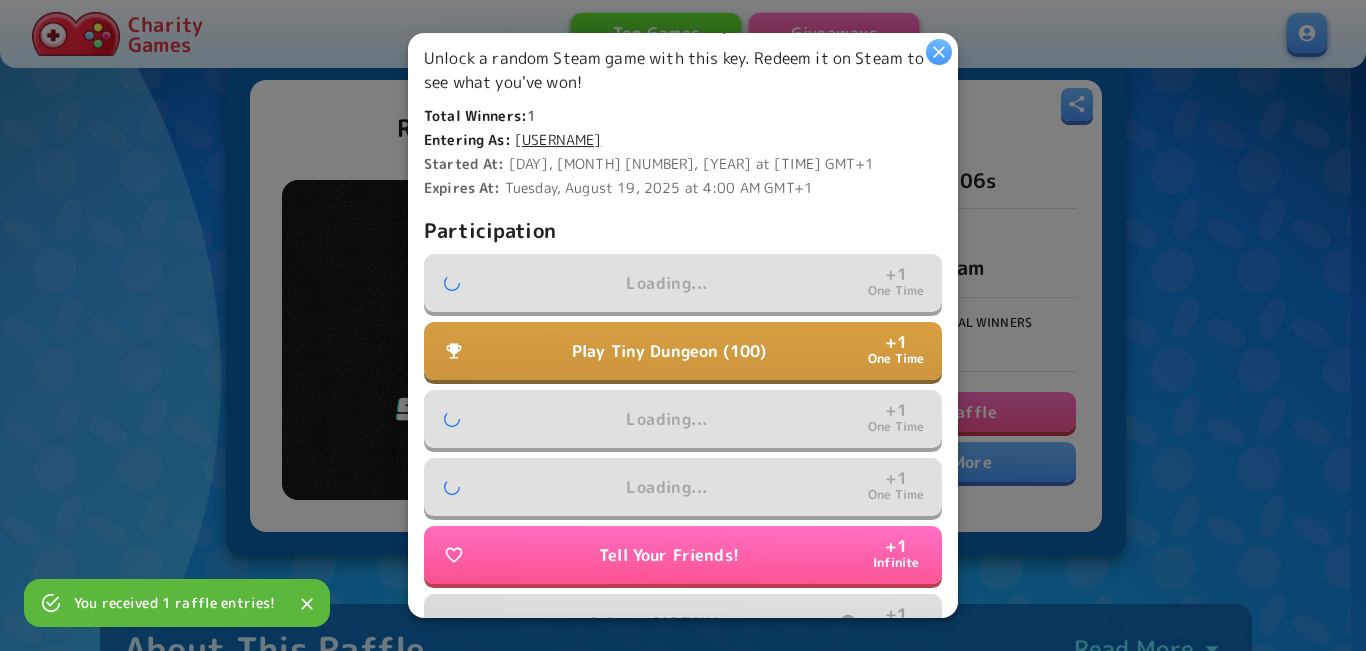 click on "Play Tiny Dungeon (100)" at bounding box center [669, 351] 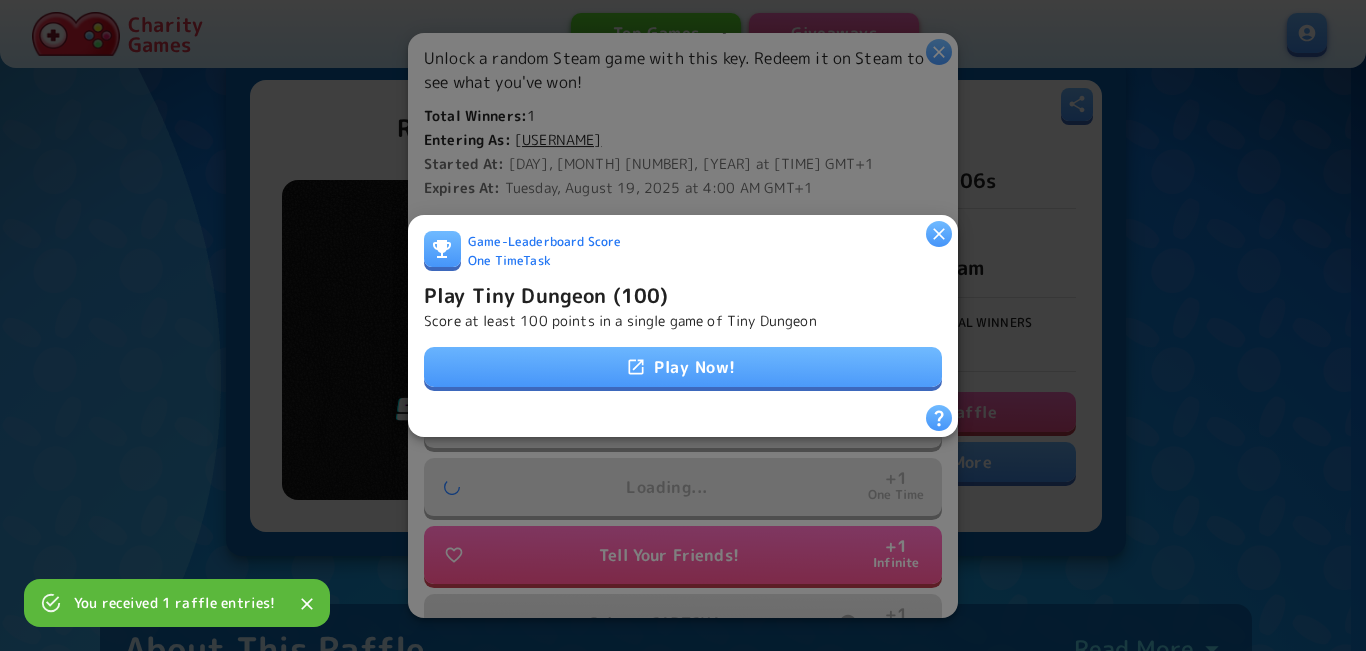 click on "Play Now!" at bounding box center (683, 367) 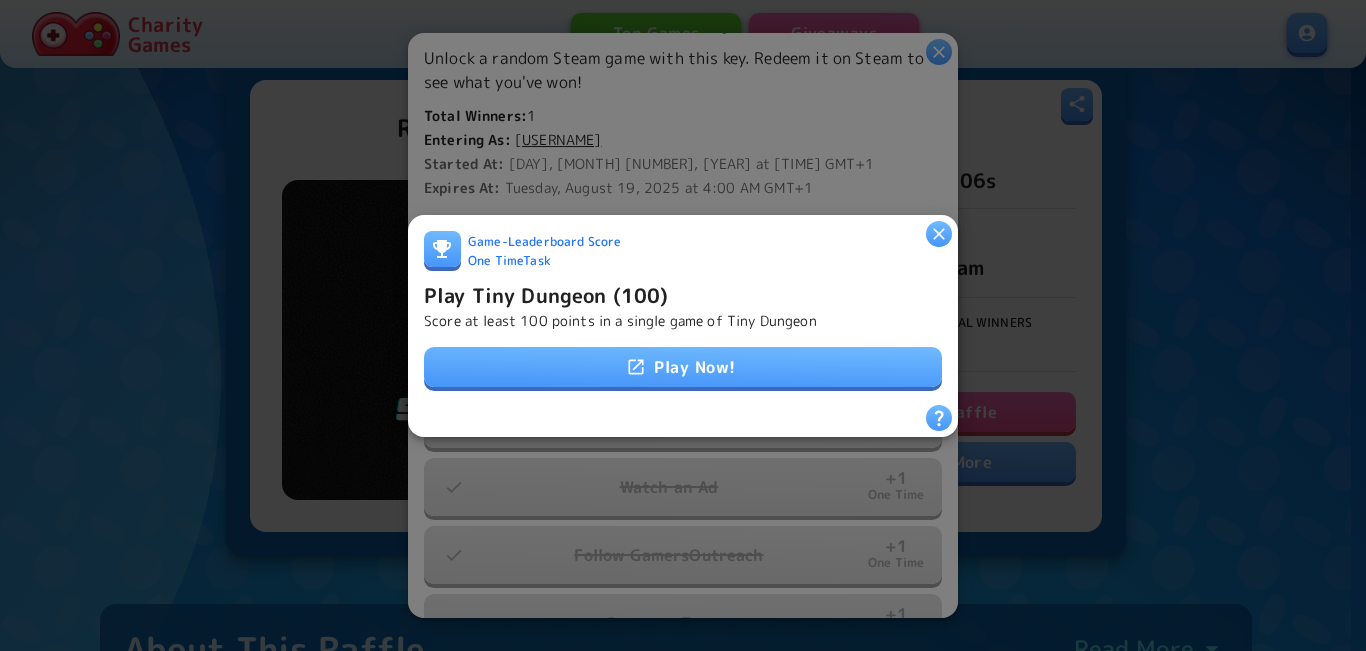 click on "Play Tiny Dungeon (100)" at bounding box center [546, 294] 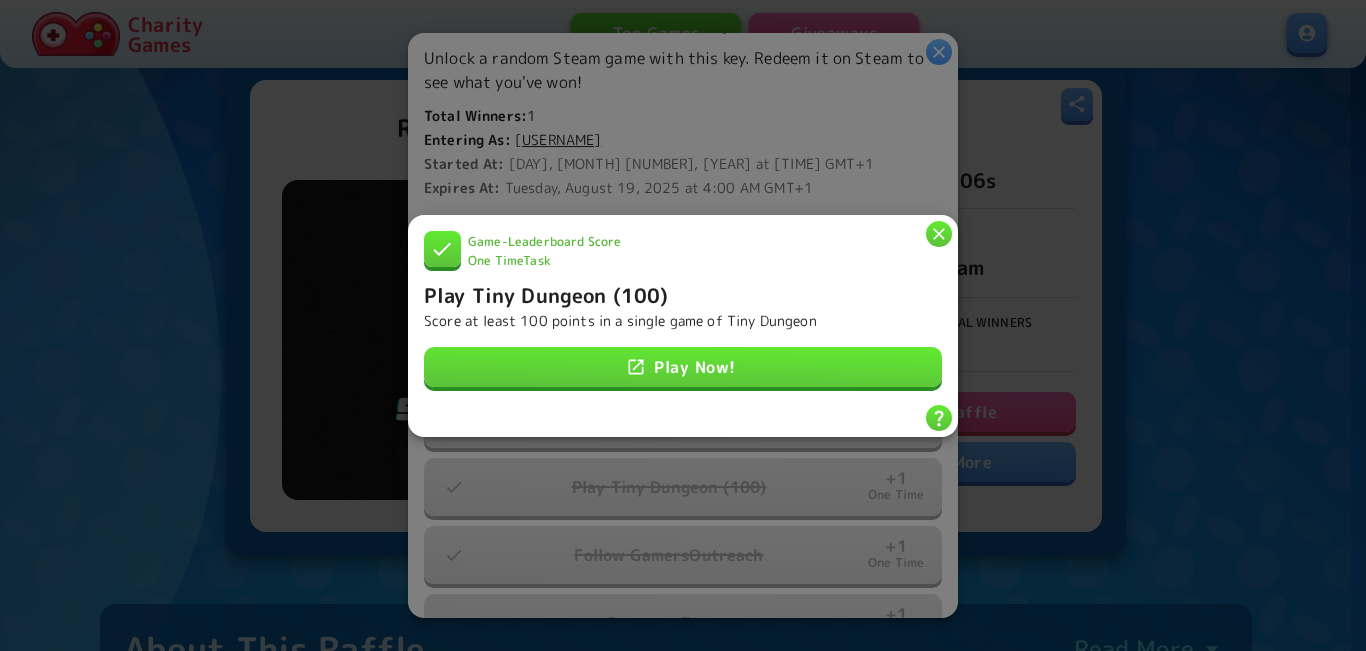 click 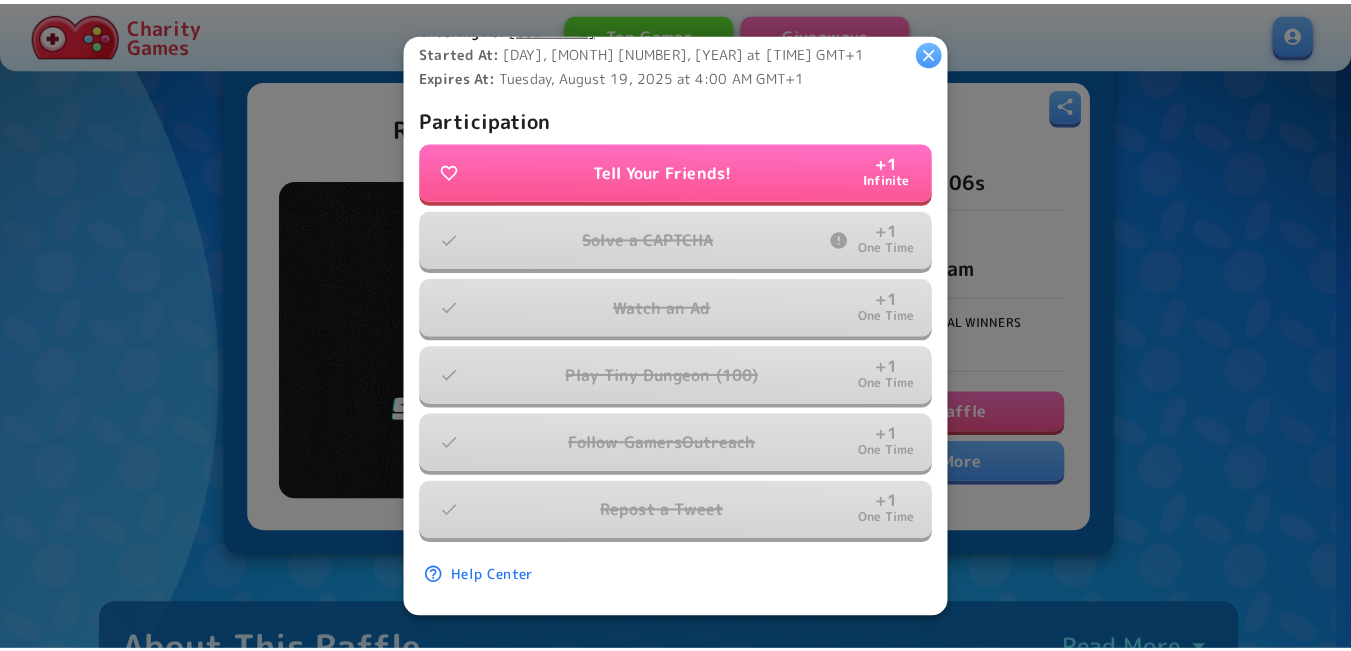 scroll, scrollTop: 619, scrollLeft: 0, axis: vertical 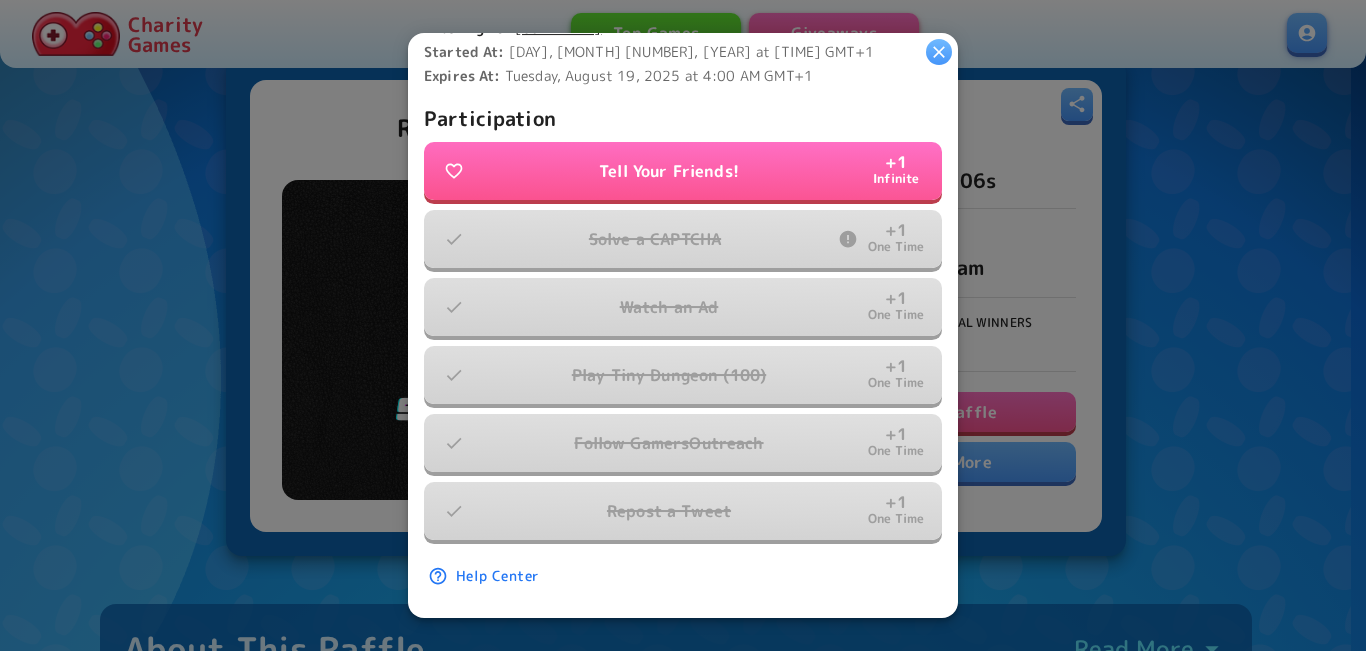 click 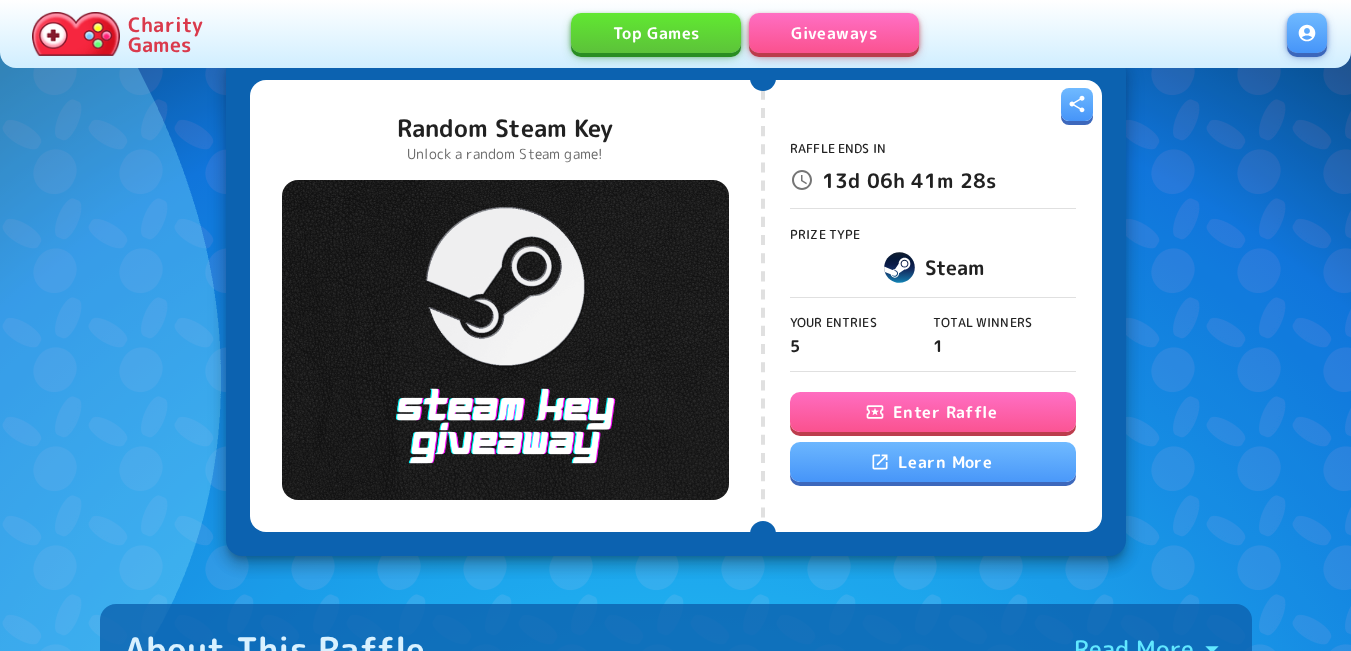 click at bounding box center (1307, 33) 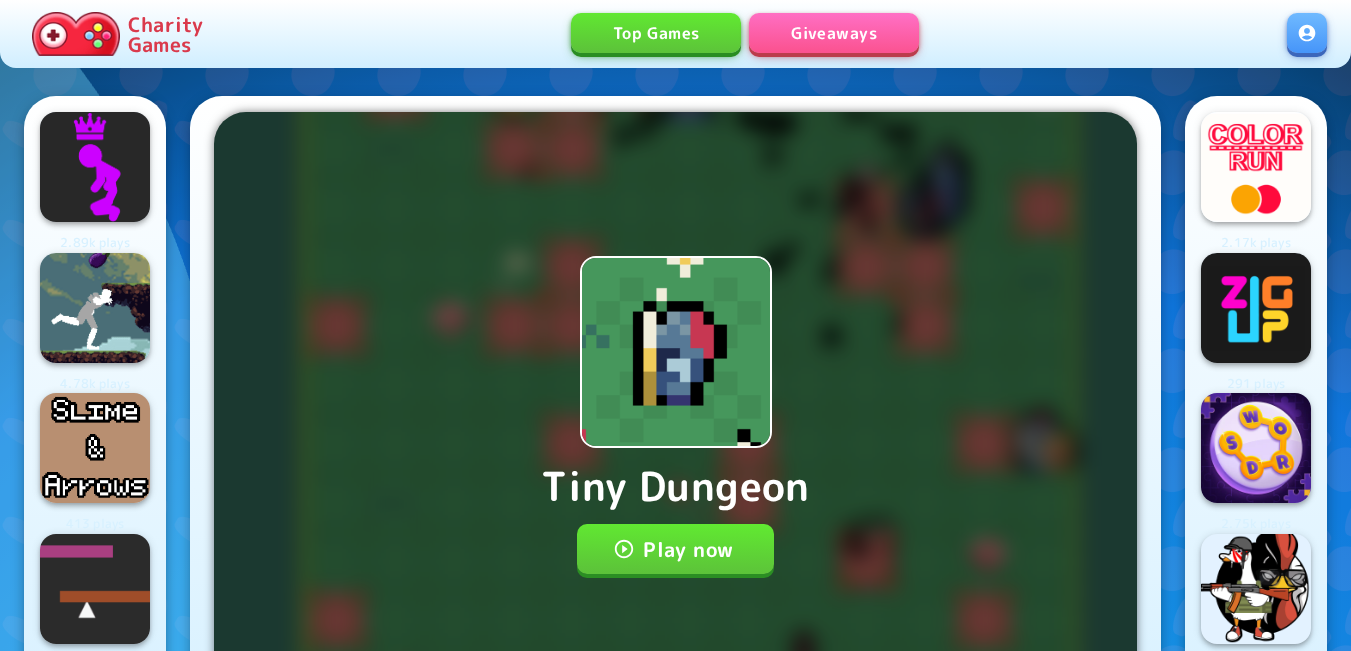 click on "Play now" at bounding box center (675, 549) 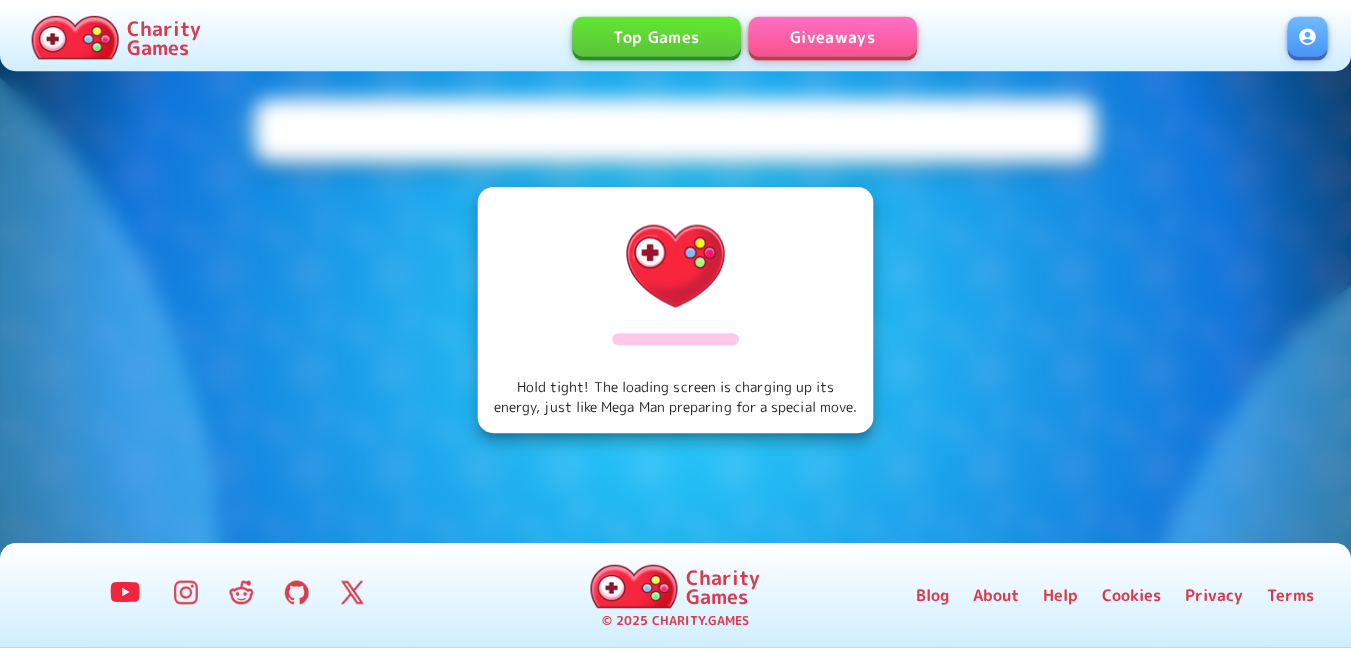 scroll, scrollTop: 0, scrollLeft: 0, axis: both 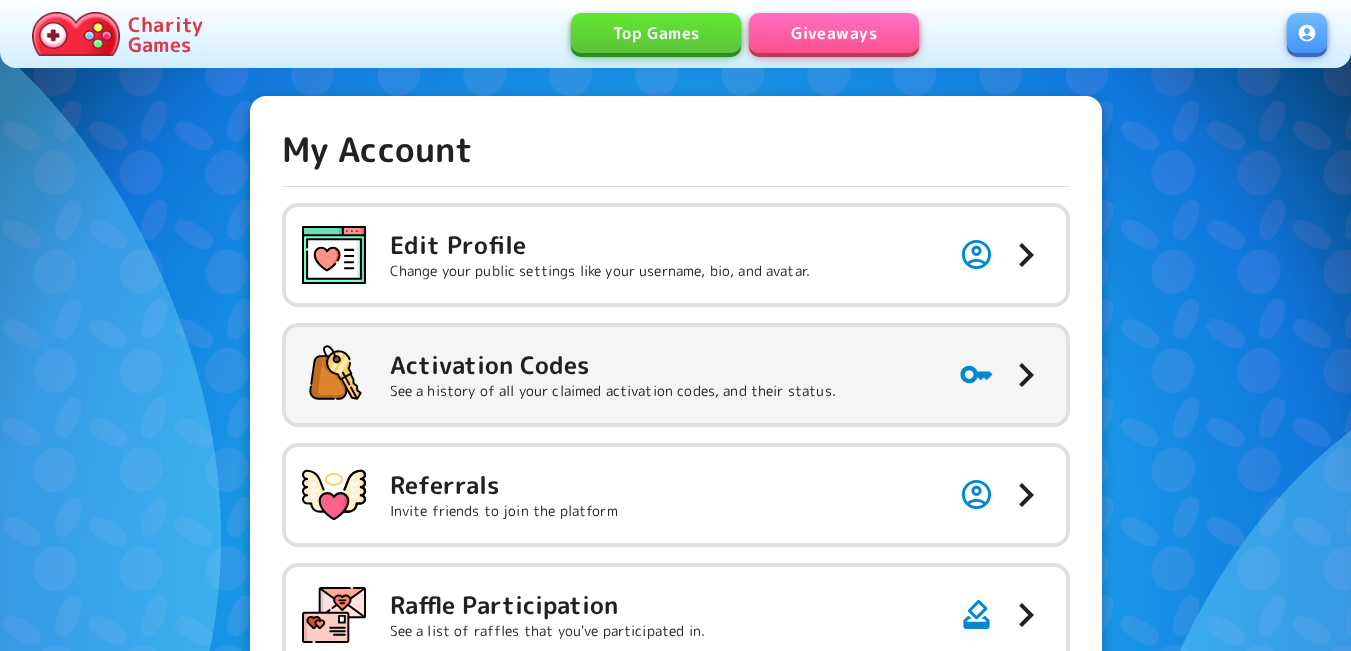 click on "See a history of all your claimed activation codes, and their status." at bounding box center [613, 391] 